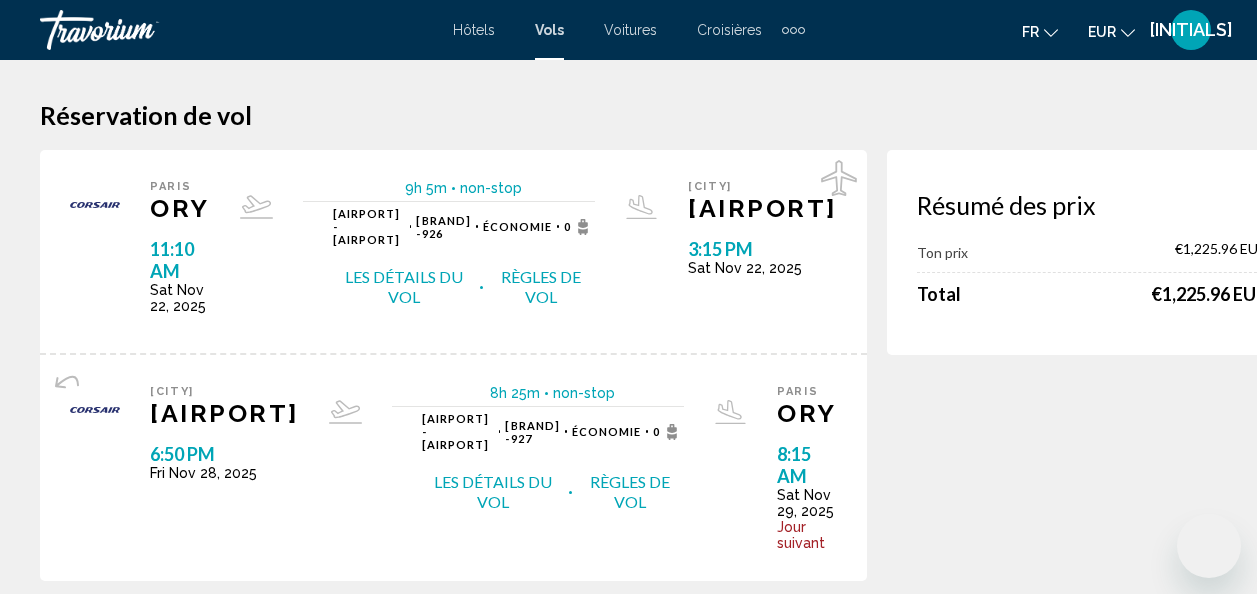 scroll, scrollTop: 9, scrollLeft: 0, axis: vertical 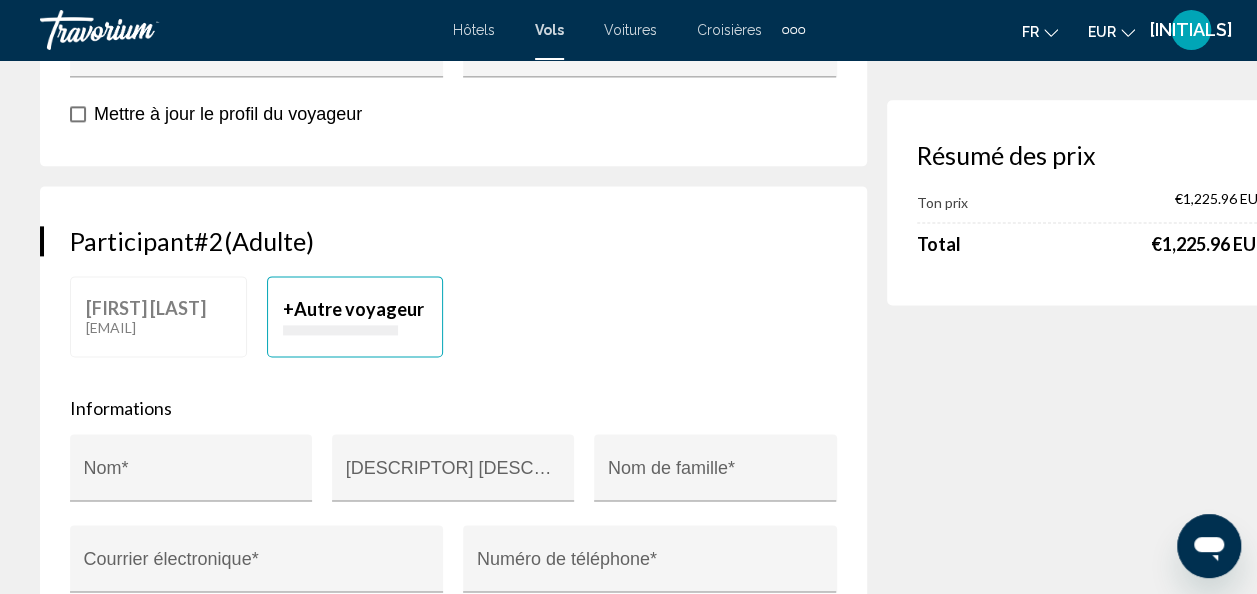 click on "Hôtels" at bounding box center (474, 30) 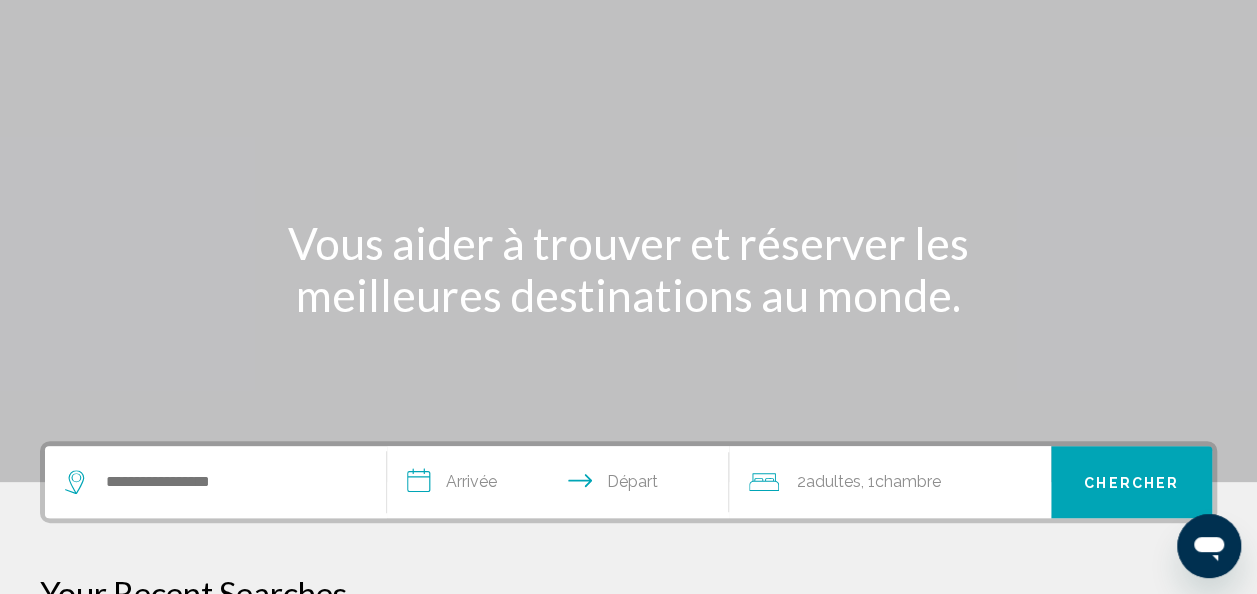 scroll, scrollTop: 122, scrollLeft: 0, axis: vertical 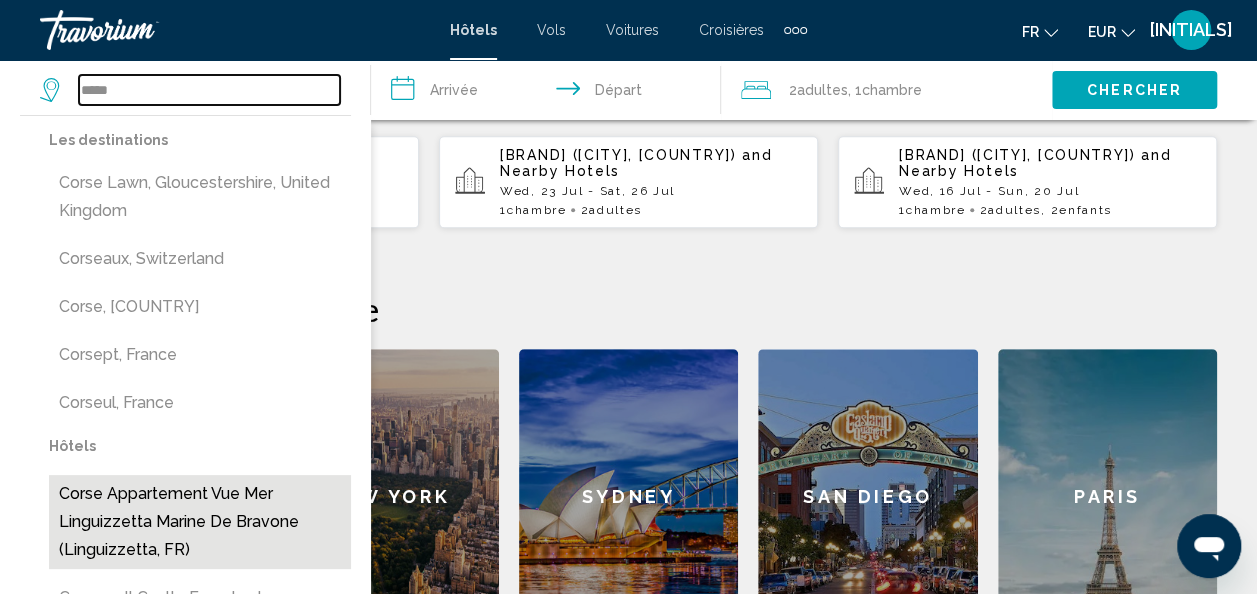 type on "*****" 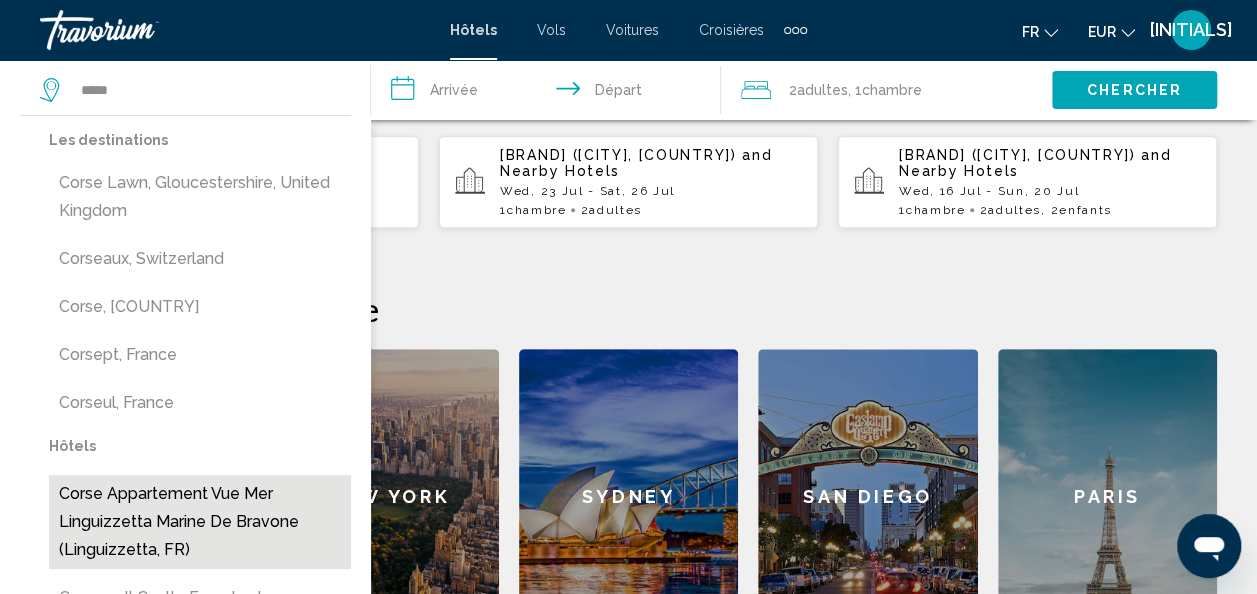 click on "Corse Appartement Vue Mer Linguizzetta Marine de Bravone (Linguizzetta, FR)" at bounding box center (200, 197) 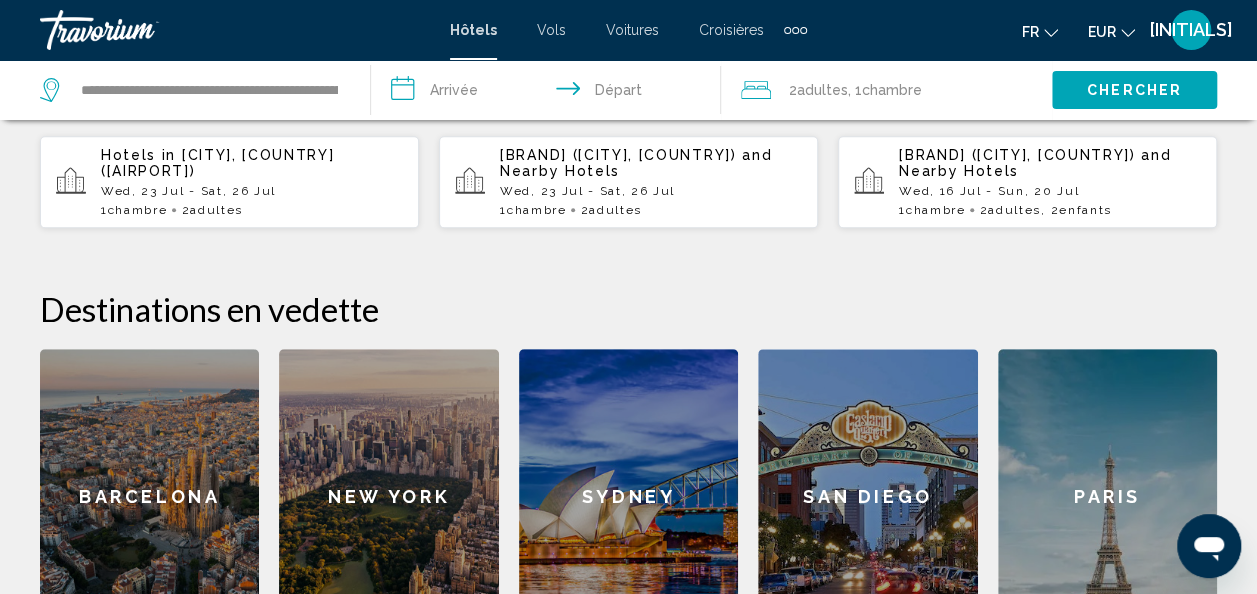 click on "**********" at bounding box center [550, 93] 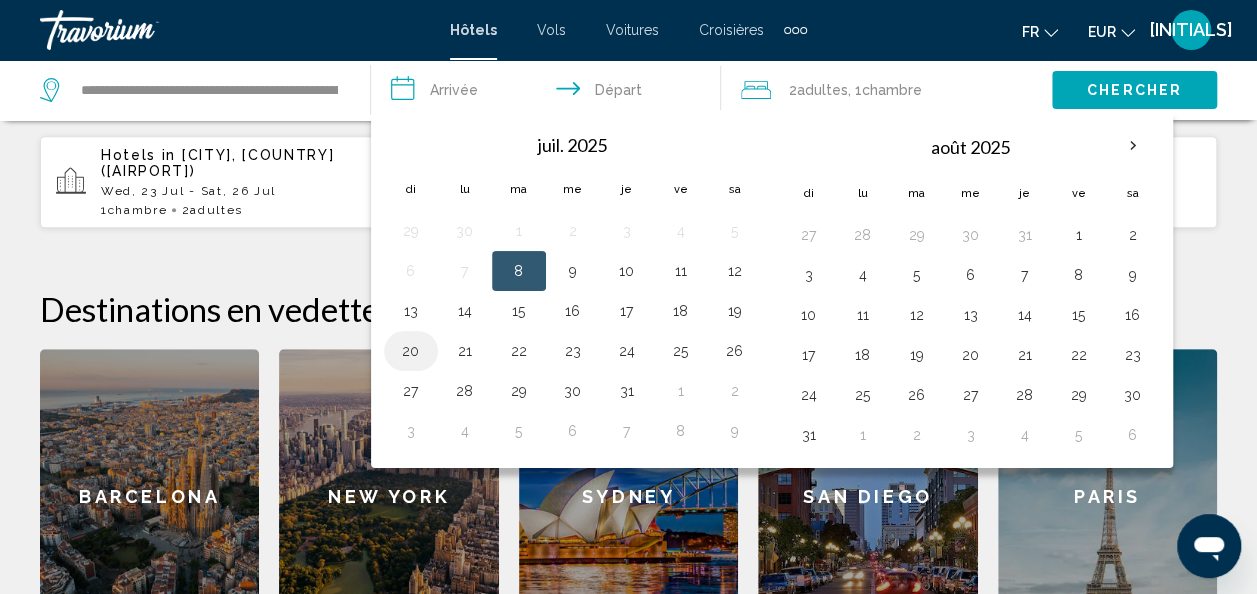click on "20" at bounding box center (411, 351) 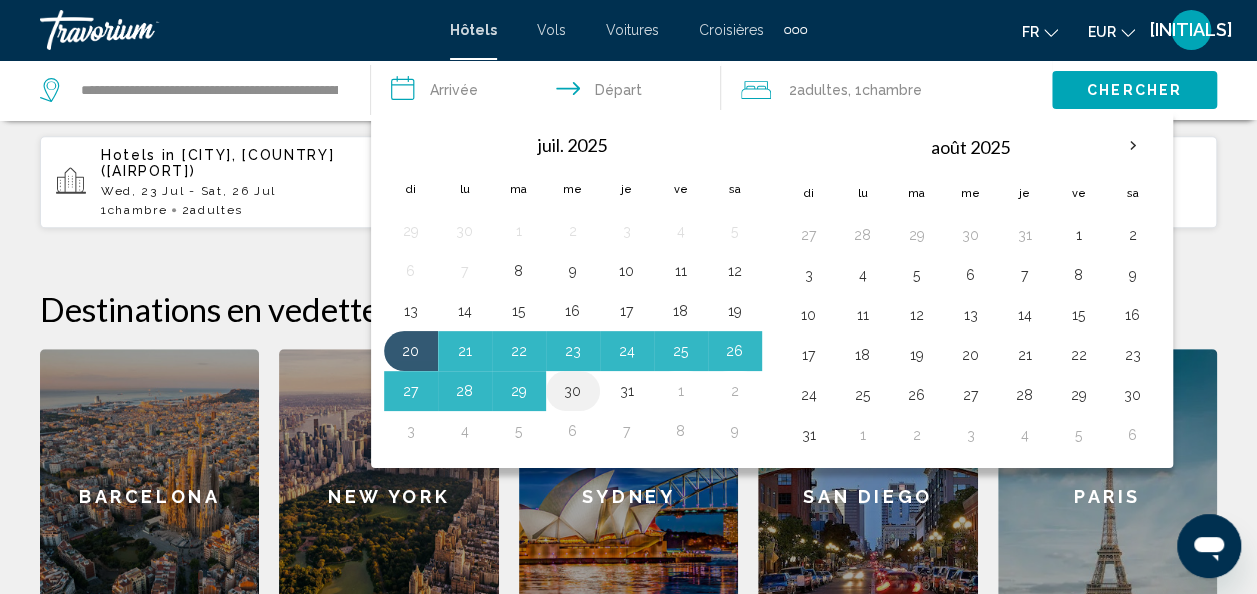click on "30" at bounding box center [573, 391] 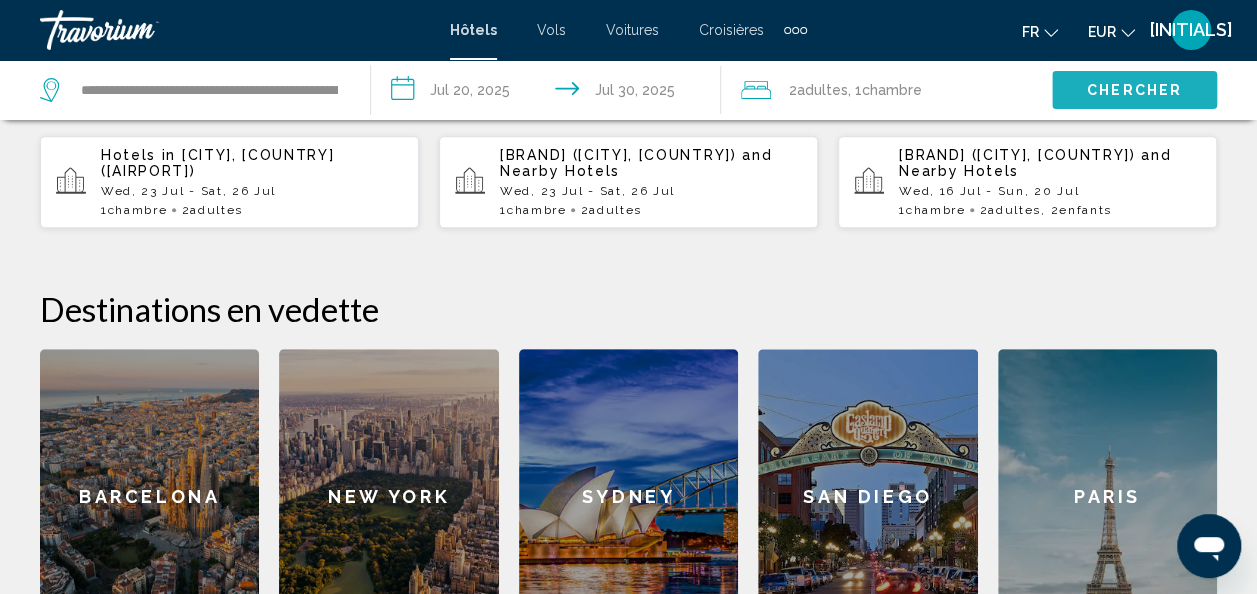 click on "Chercher" at bounding box center (1134, 89) 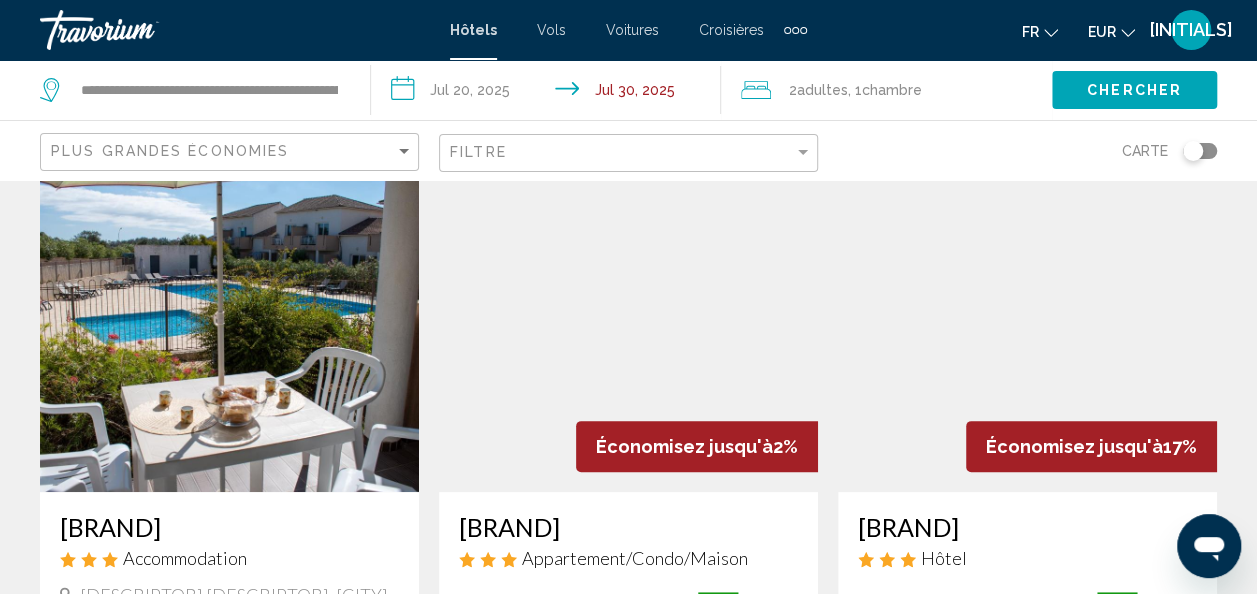 scroll, scrollTop: 0, scrollLeft: 0, axis: both 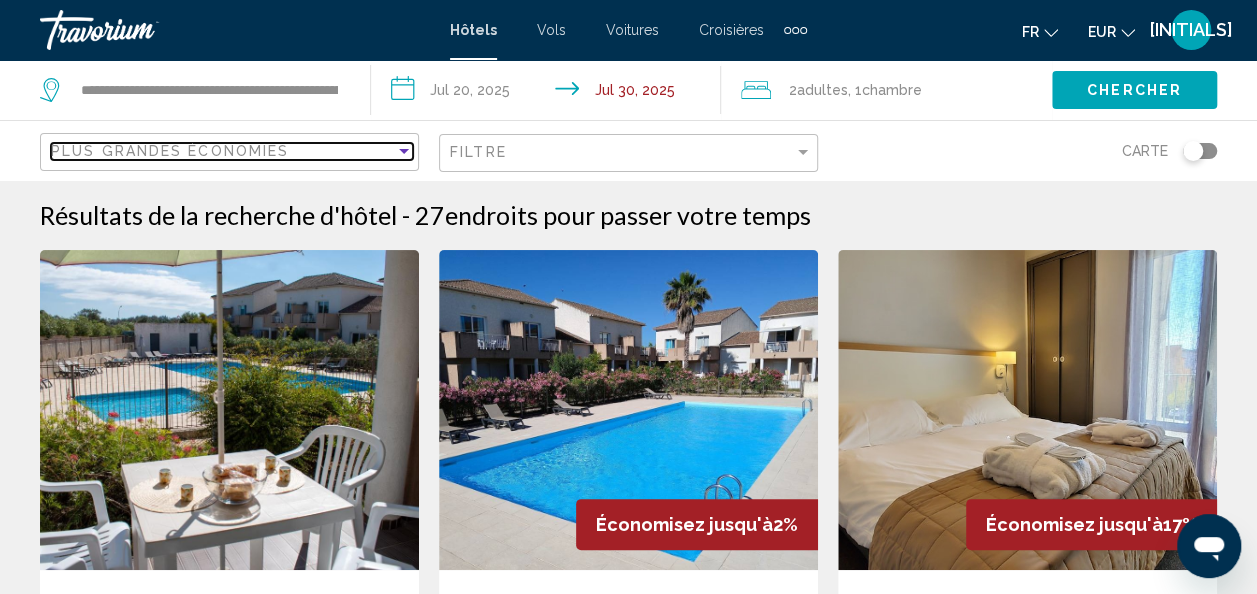 click at bounding box center (404, 151) 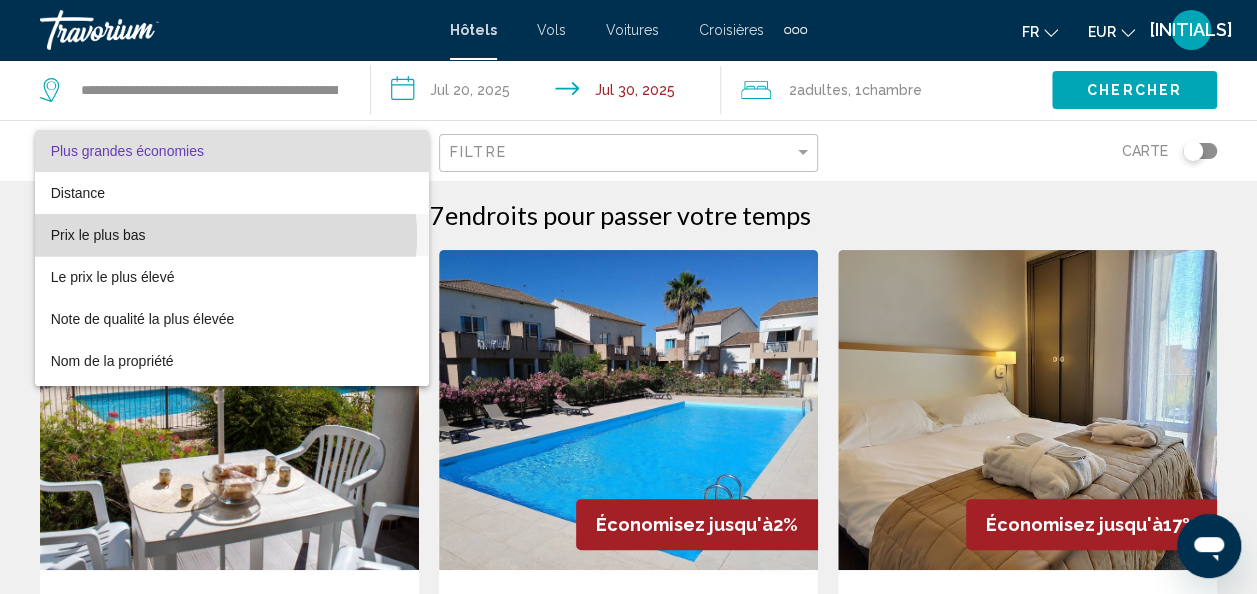click on "Prix le plus bas" at bounding box center (232, 235) 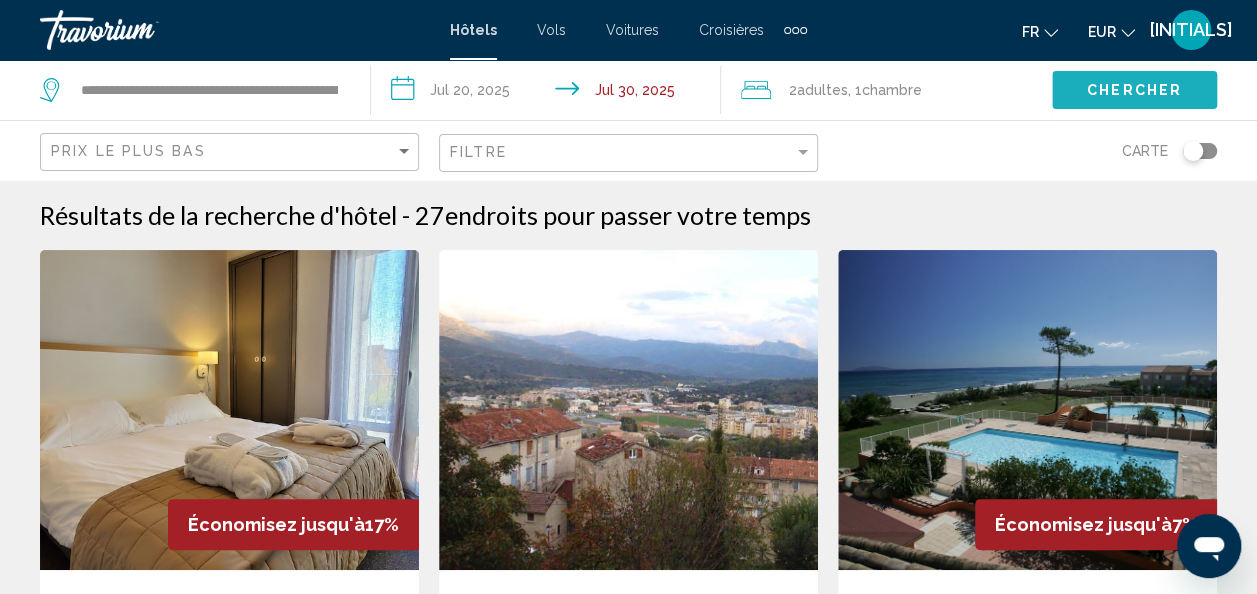 click on "Chercher" at bounding box center (1134, 91) 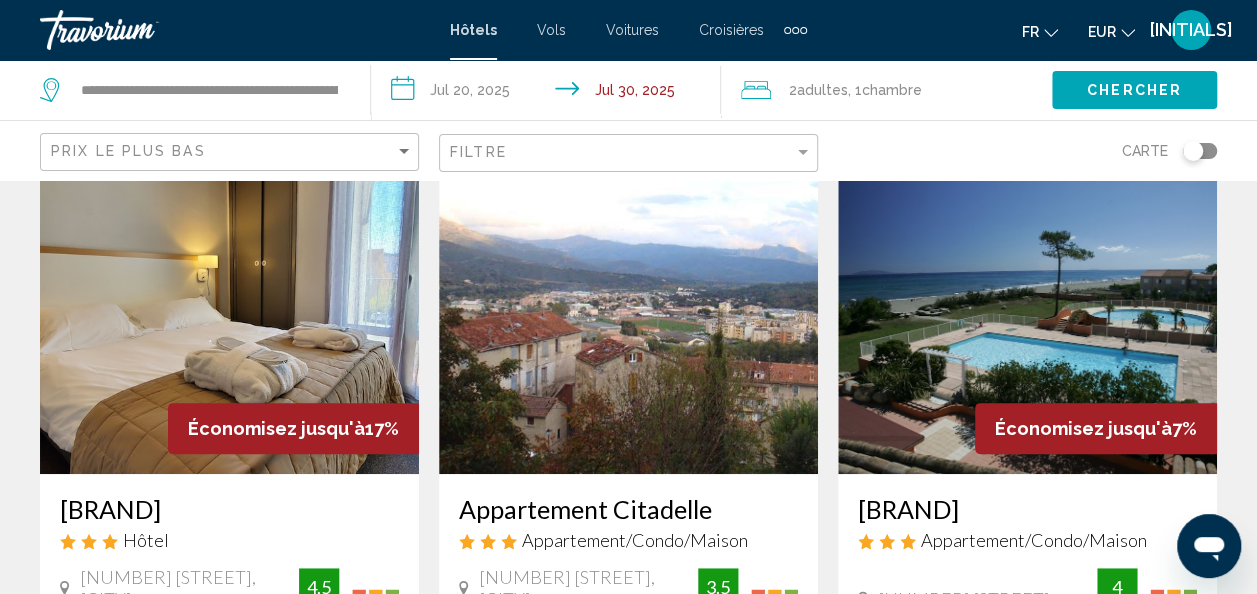 scroll, scrollTop: 0, scrollLeft: 0, axis: both 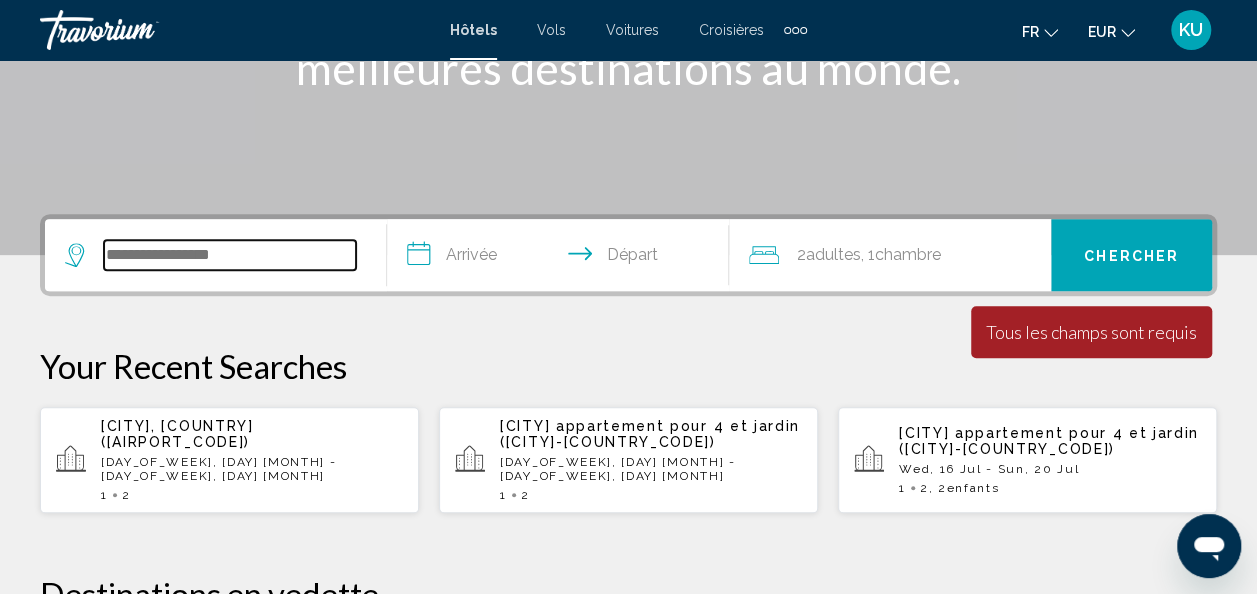 click at bounding box center (230, 255) 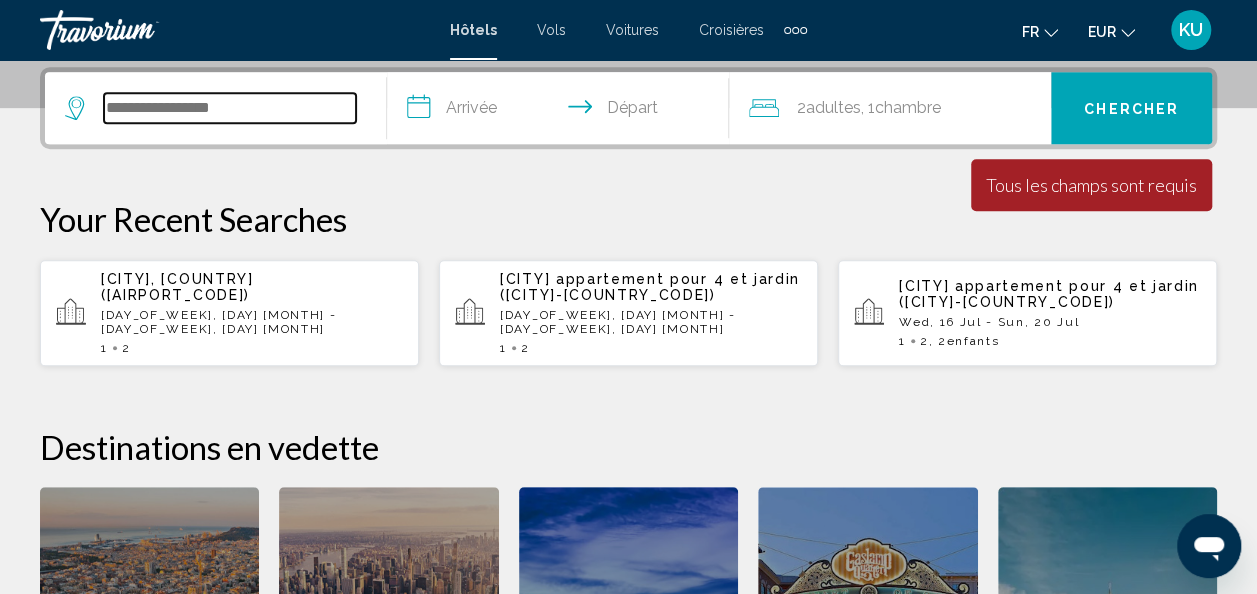 scroll, scrollTop: 494, scrollLeft: 0, axis: vertical 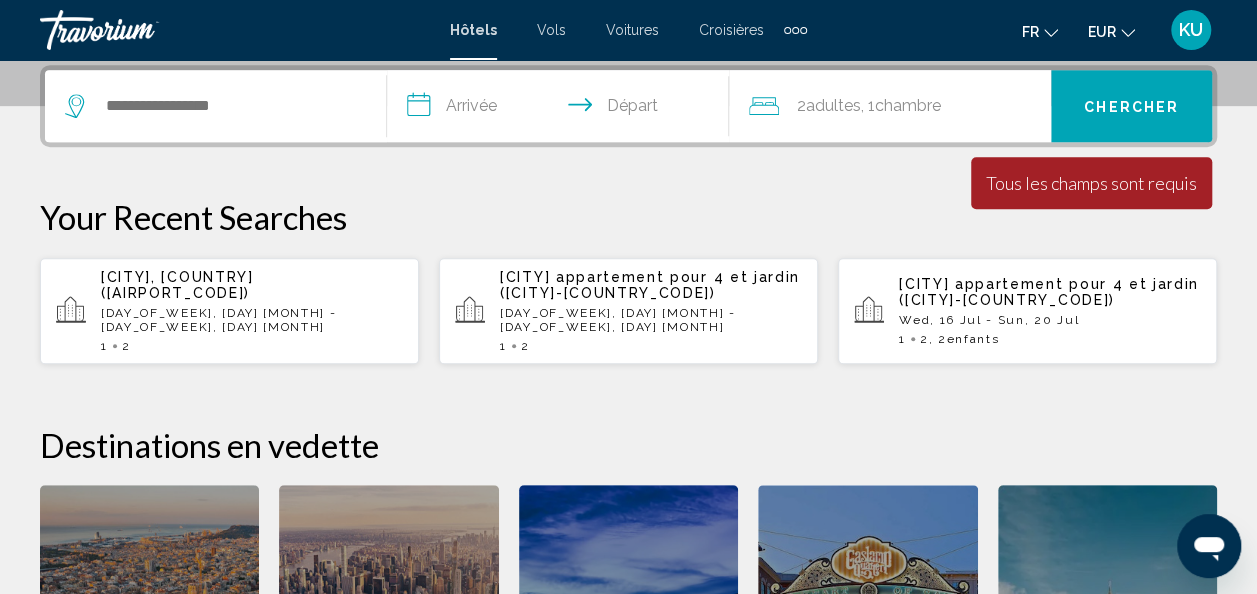 click on "Hôtels" at bounding box center (473, 30) 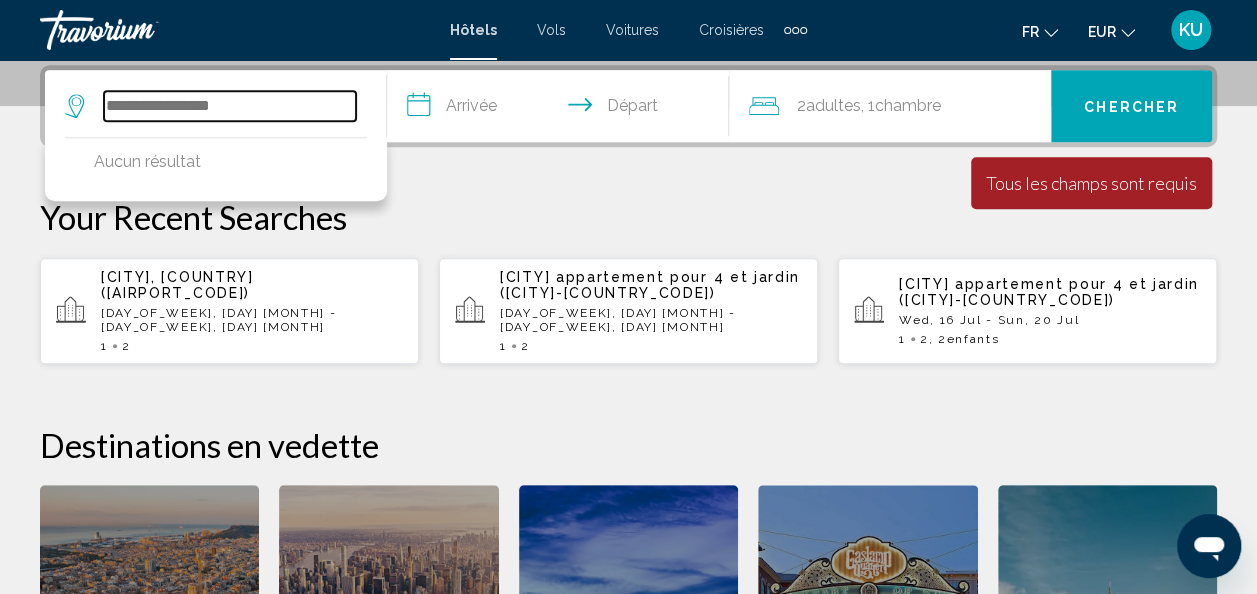 click at bounding box center [230, 106] 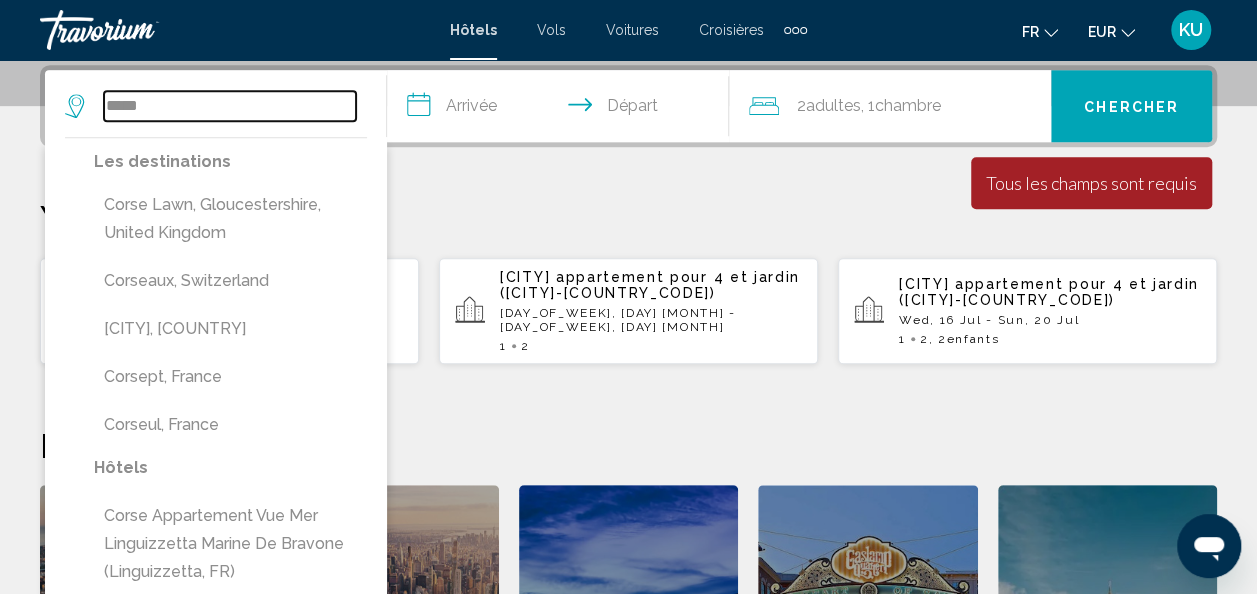 type on "*****" 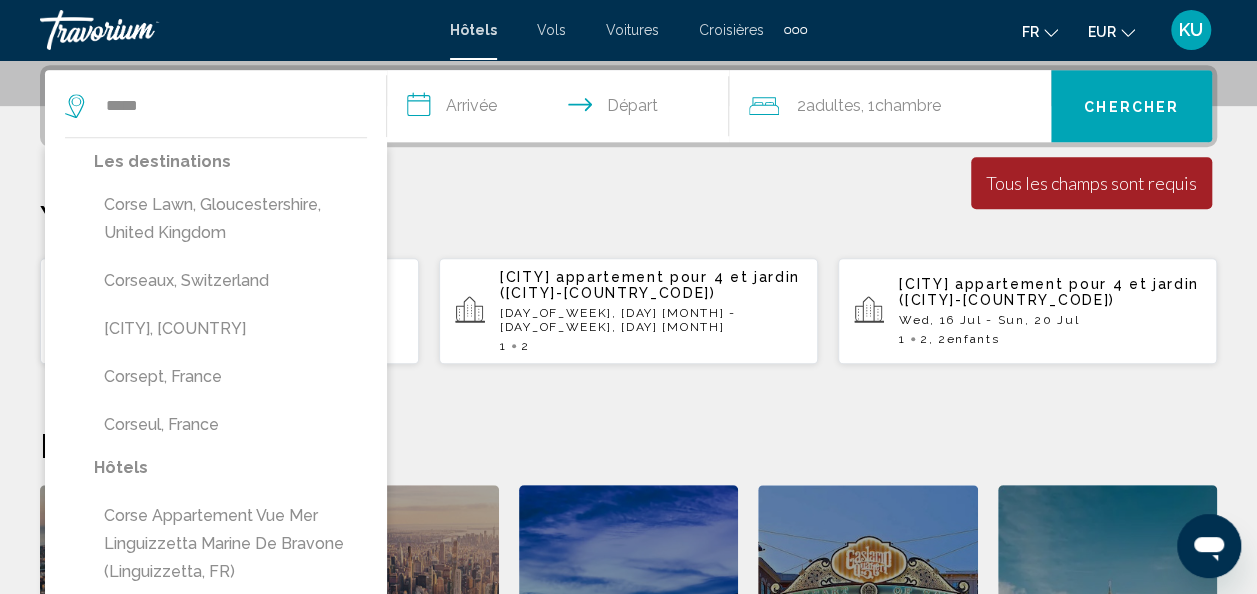 click on "**********" at bounding box center (562, 109) 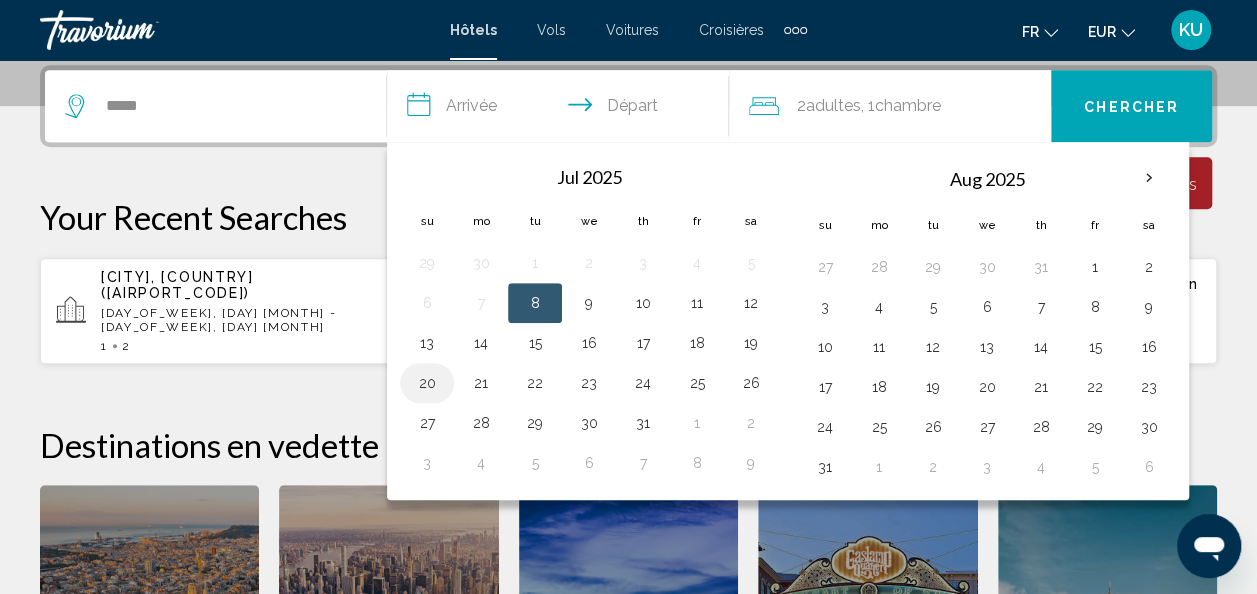 click on "20" at bounding box center (427, 383) 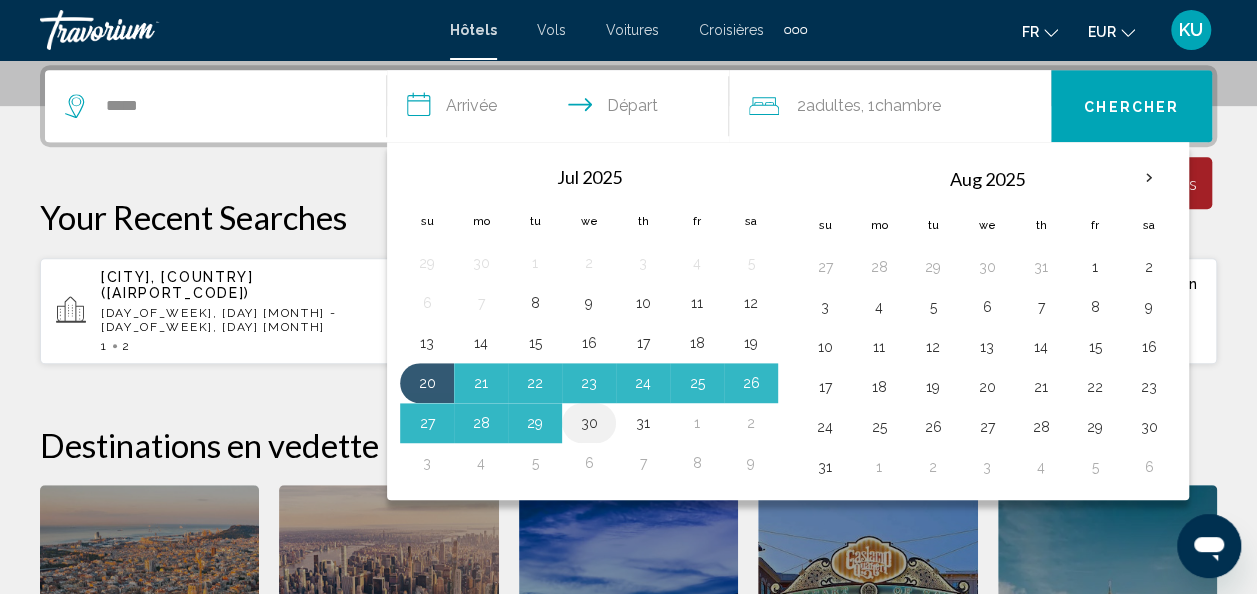 click on "30" at bounding box center [589, 423] 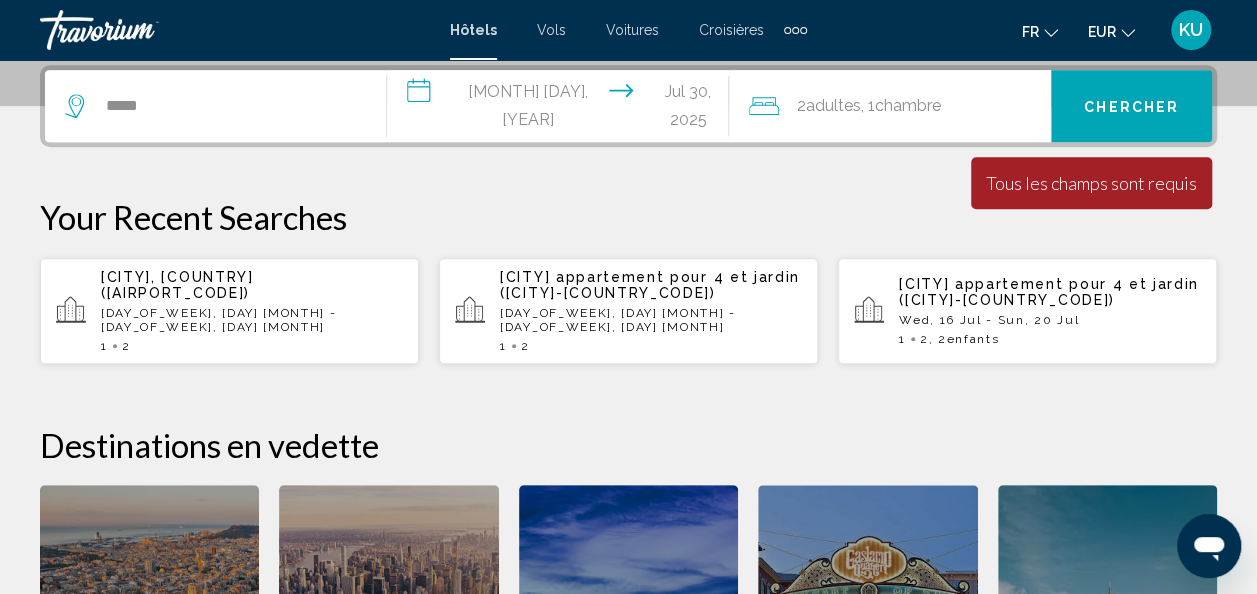 click on "Chambre" at bounding box center [908, 105] 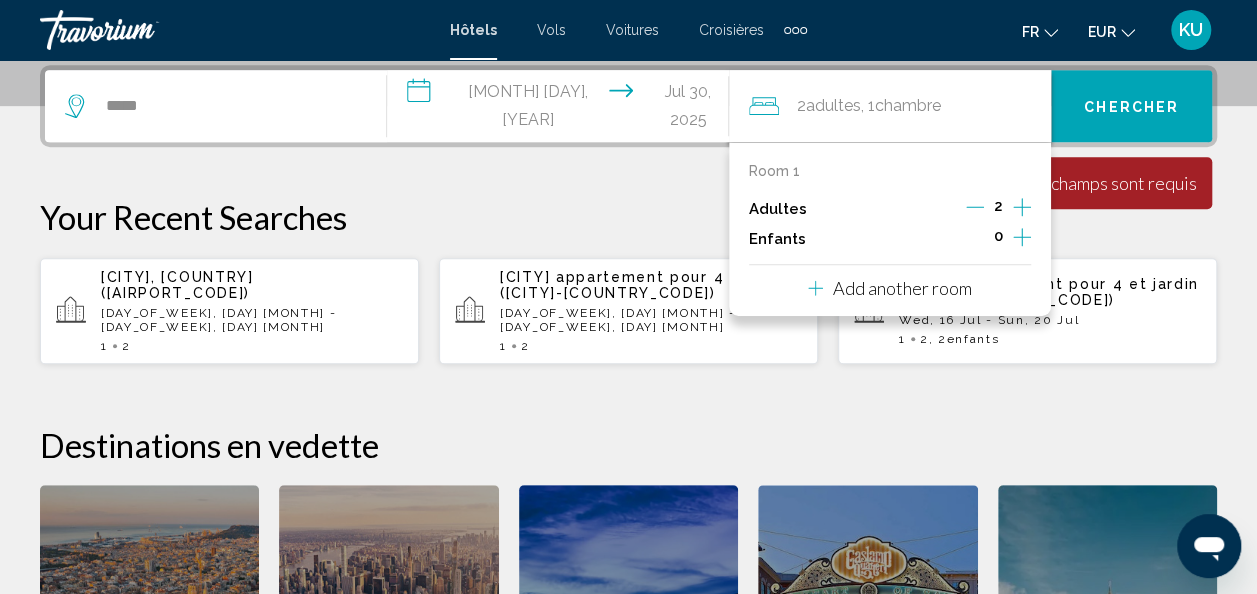 click on "Chercher" at bounding box center [1131, 107] 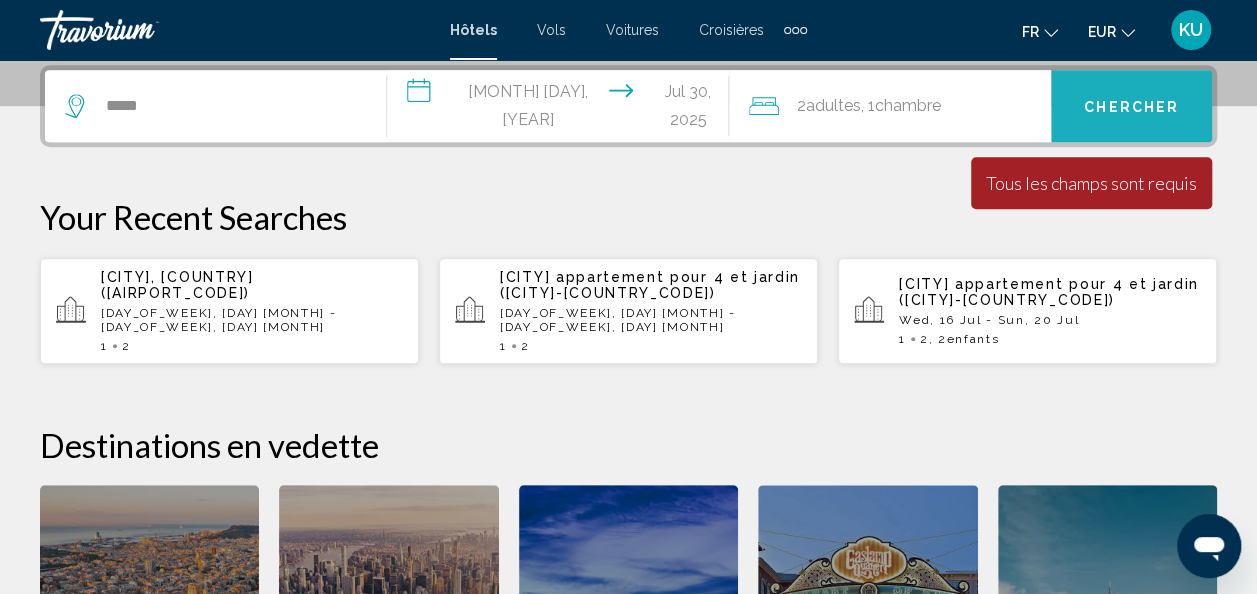 click on "Chercher" at bounding box center (1131, 107) 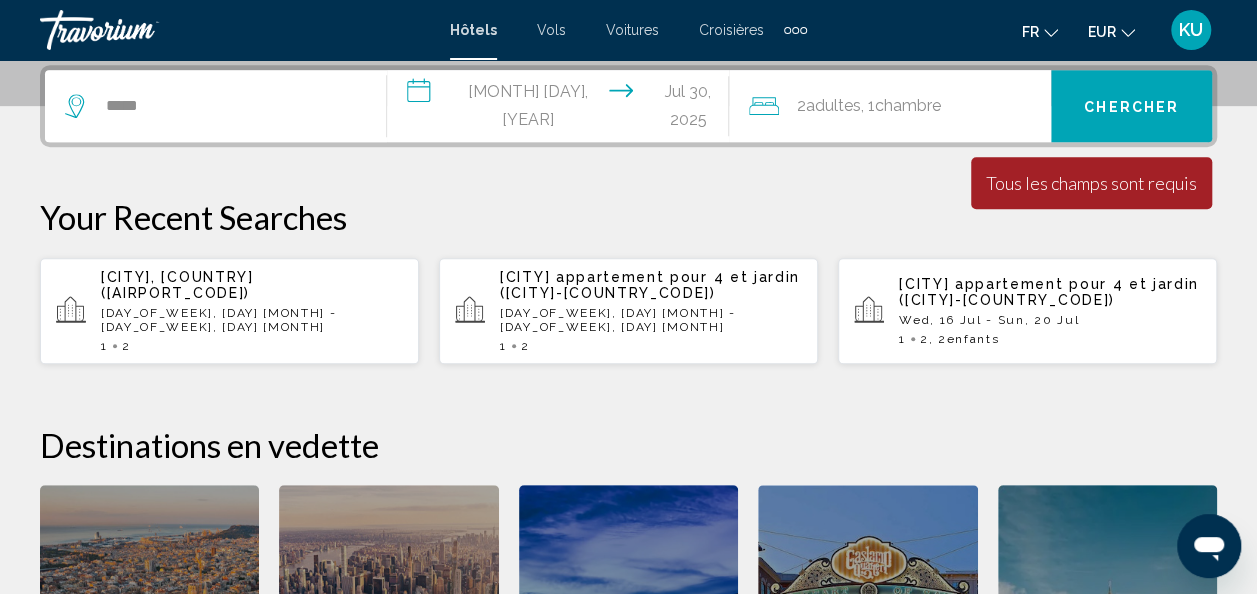 click on "Hôtels" at bounding box center (473, 30) 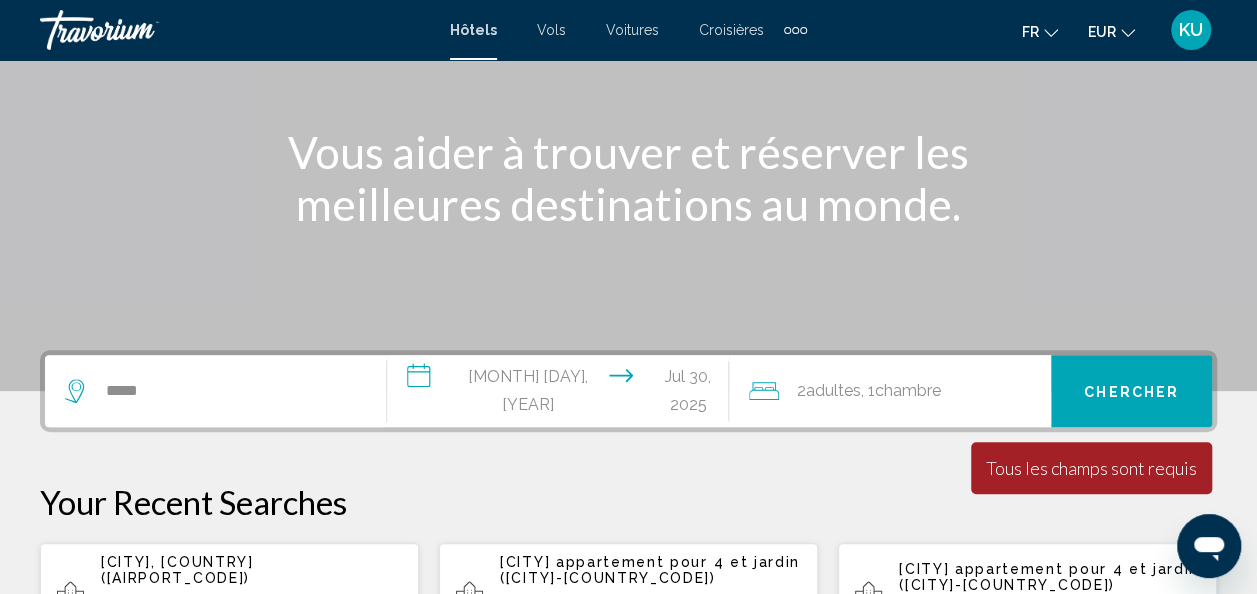 scroll, scrollTop: 214, scrollLeft: 0, axis: vertical 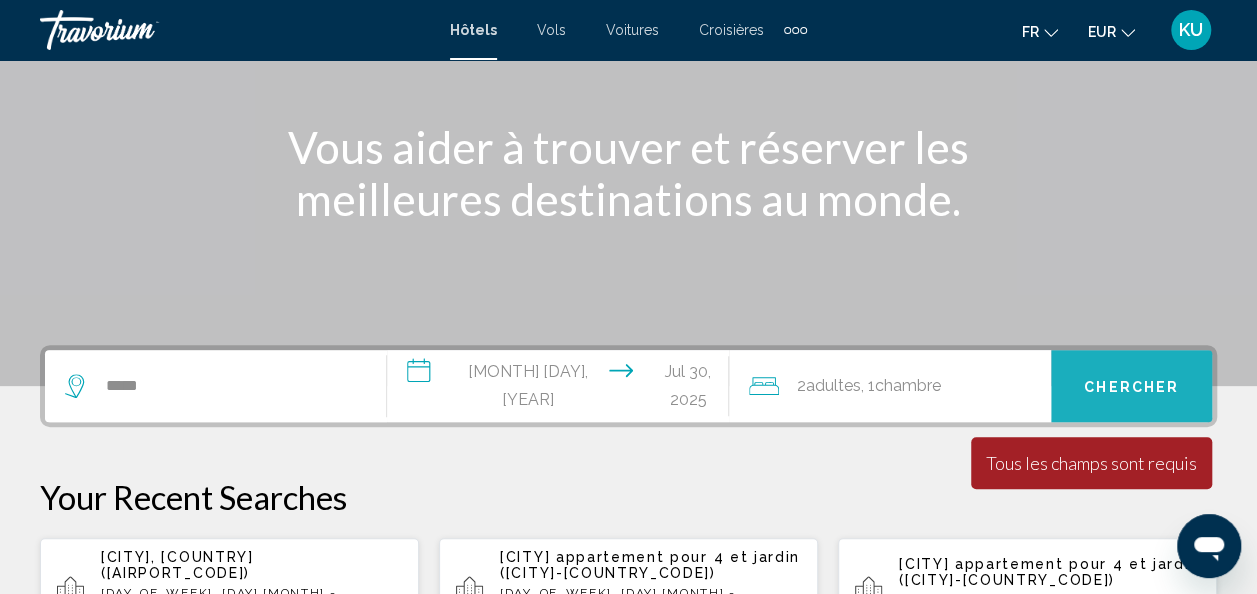click on "Chercher" at bounding box center [1131, 387] 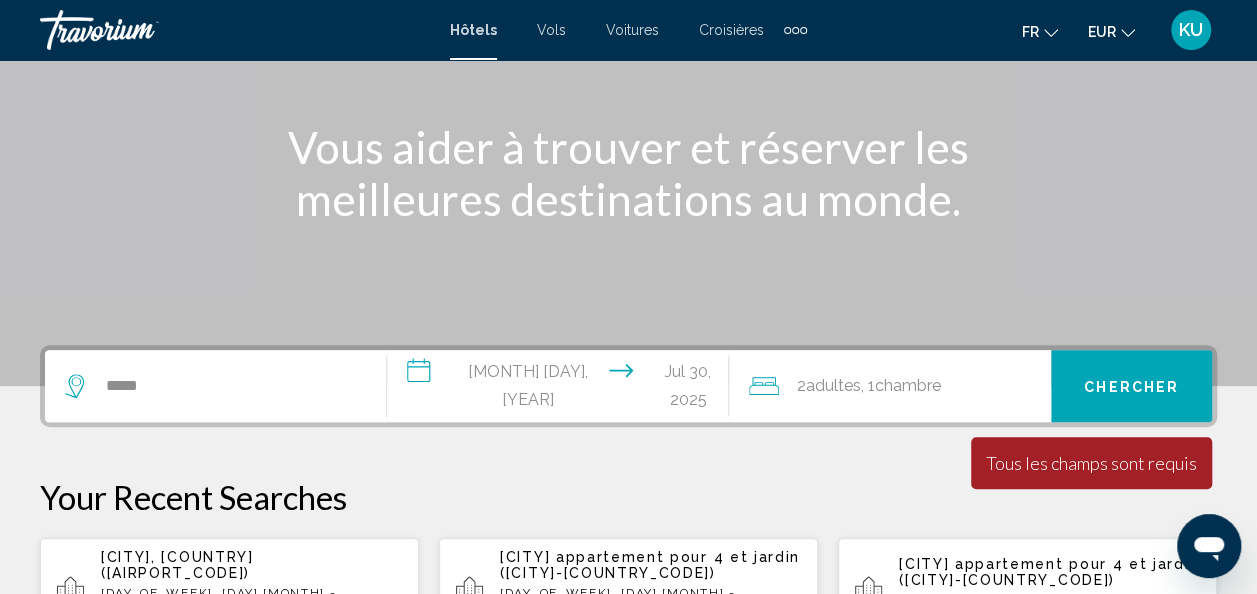 scroll, scrollTop: 304, scrollLeft: 0, axis: vertical 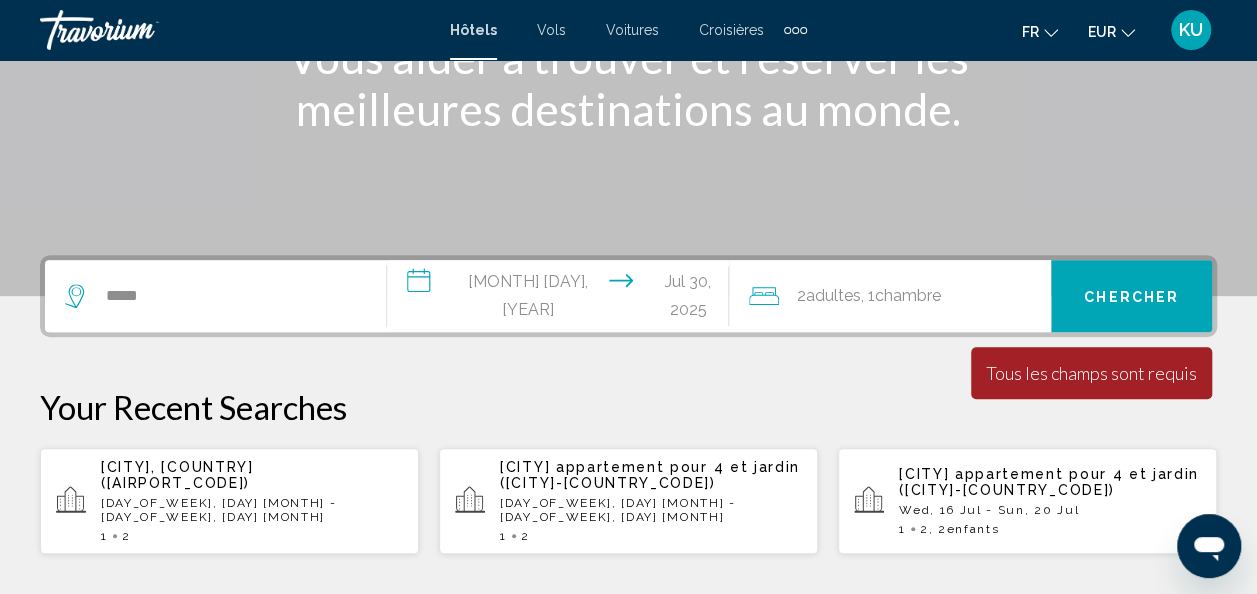 click on "Tous les champs sont requis" at bounding box center [1091, 373] 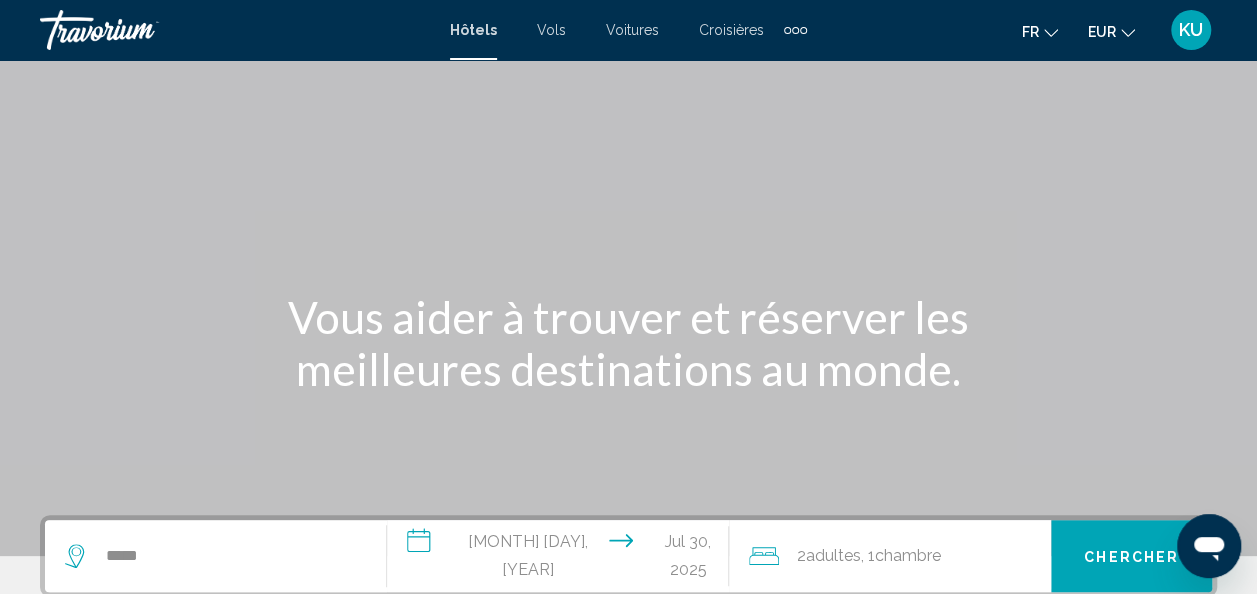 scroll, scrollTop: 0, scrollLeft: 0, axis: both 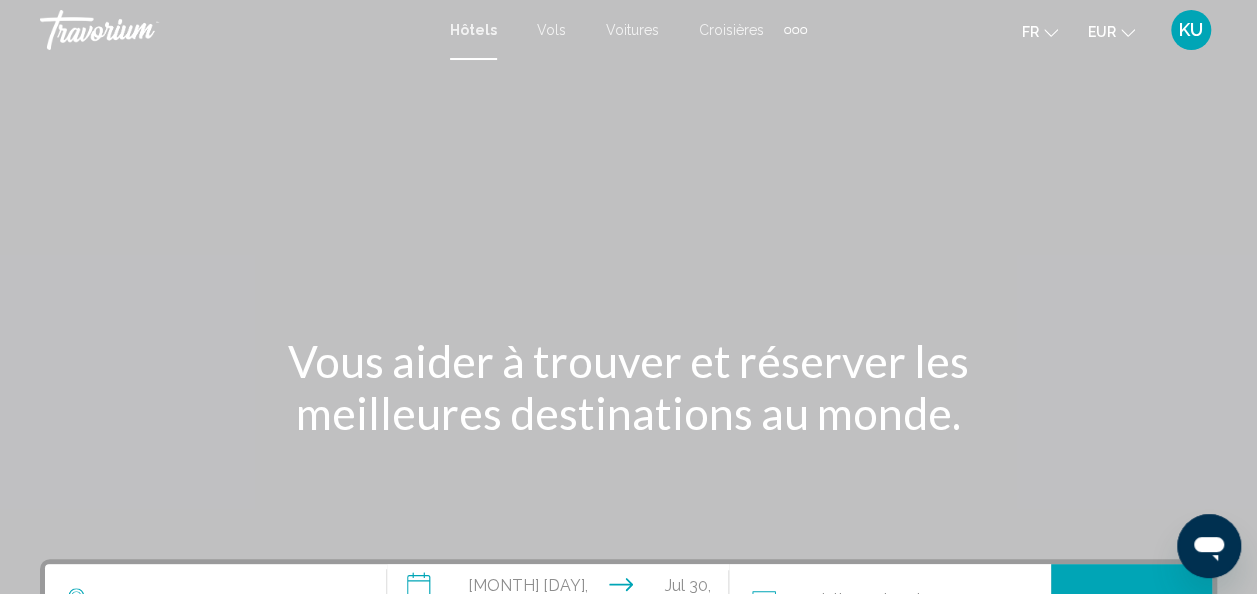 click on "Hôtels" at bounding box center (473, 30) 